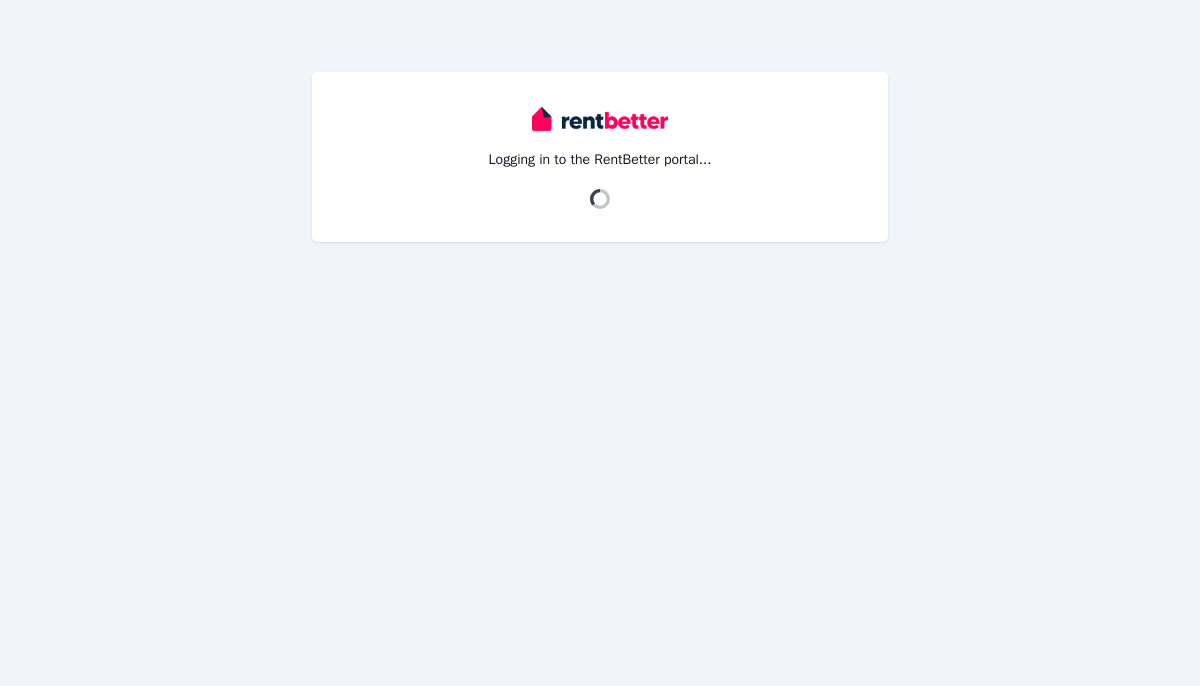 scroll, scrollTop: 0, scrollLeft: 0, axis: both 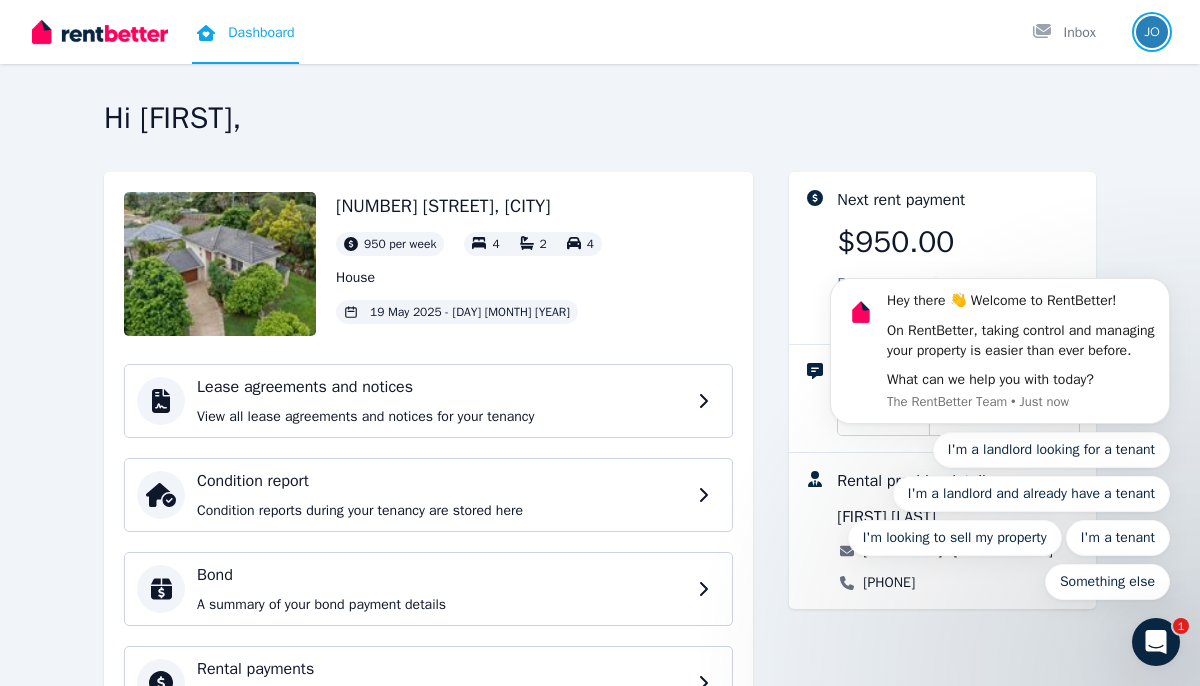 click at bounding box center [1152, 32] 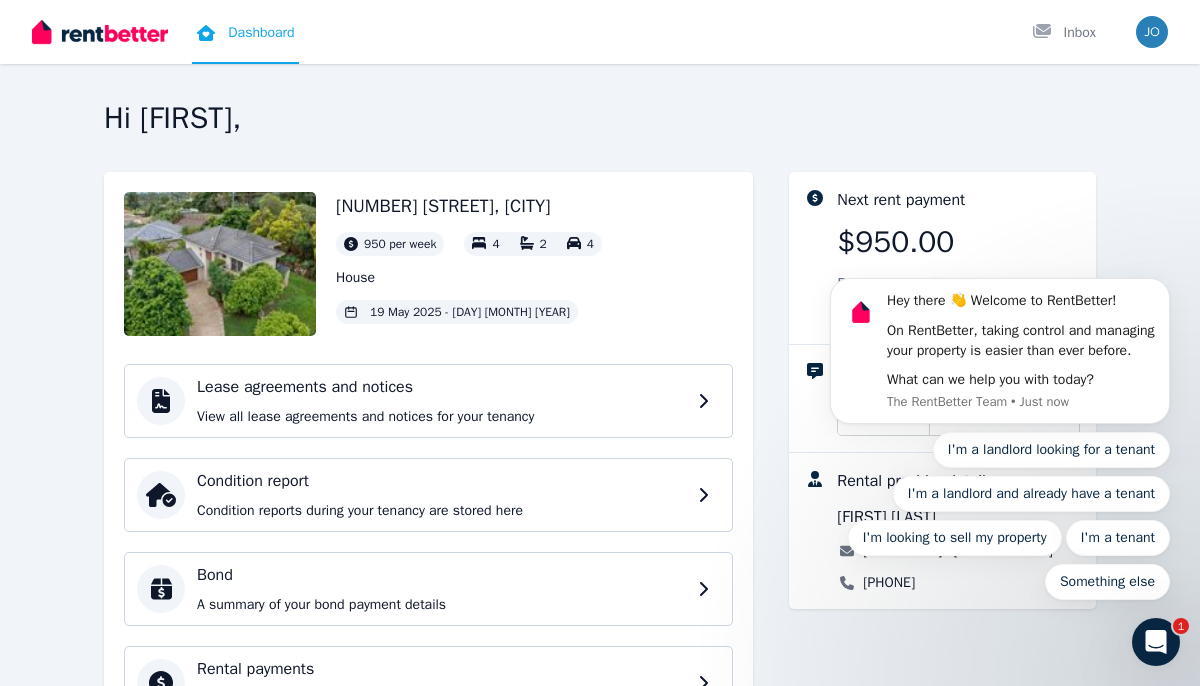 click on "Hey there 👋 Welcome to RentBetter!  On RentBetter, taking control and managing your property is easier than ever before.  What can we help you with today?  The RentBetter Team • Just now I'm a landlord looking for a tenant I'm a landlord and already have a tenant I'm looking to sell my property I'm a tenant Something else" at bounding box center [1000, 346] 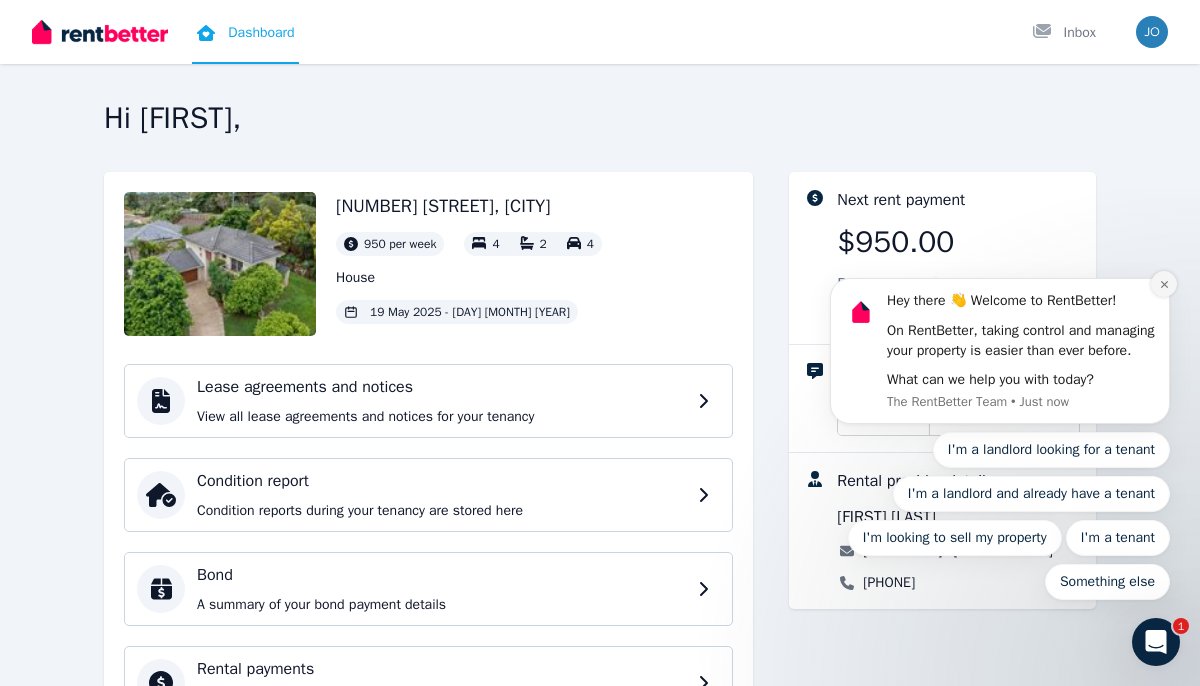 click 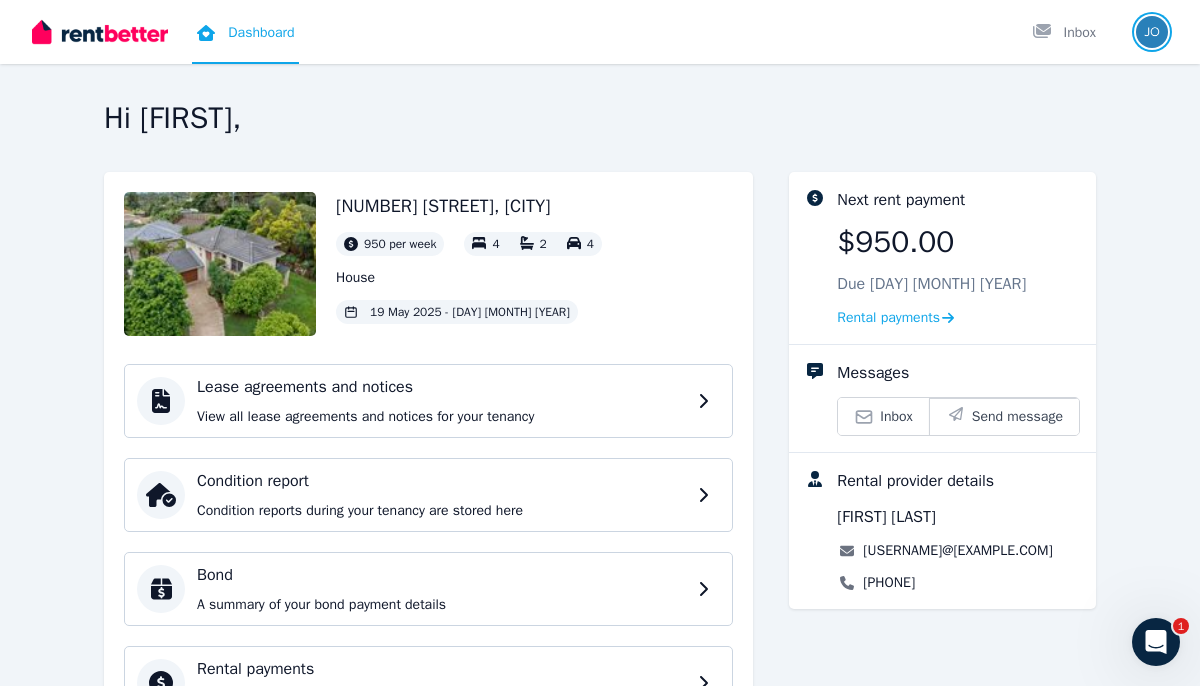 click at bounding box center (1152, 32) 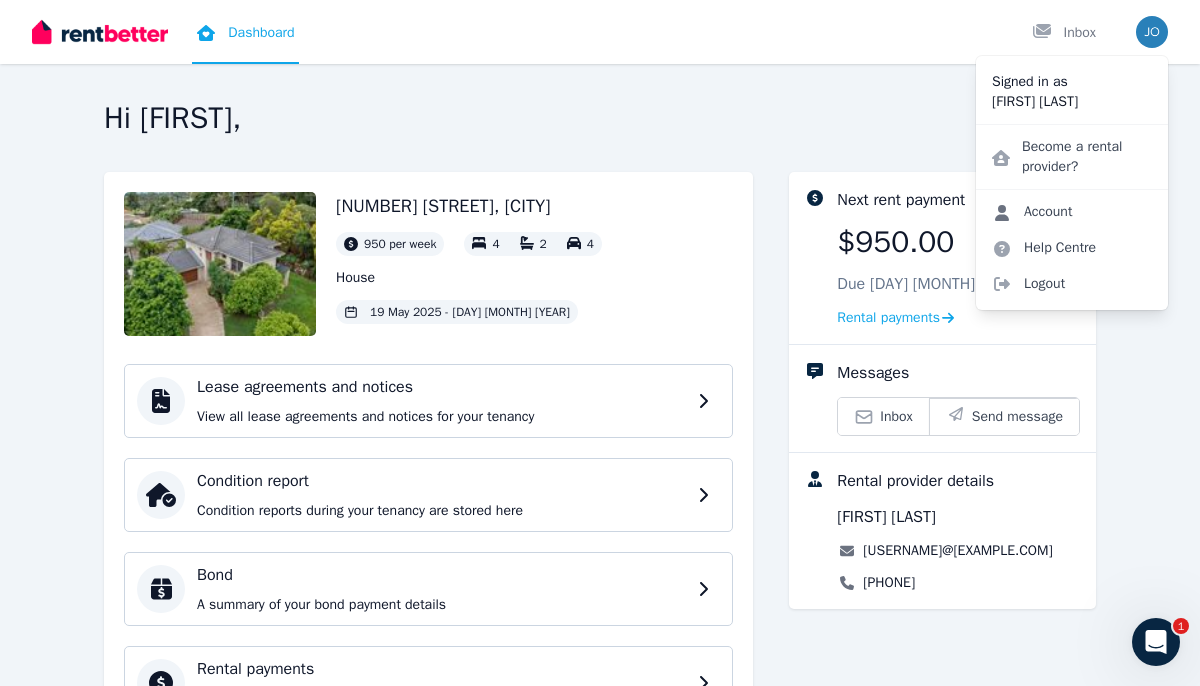 click on "Account" at bounding box center (1032, 212) 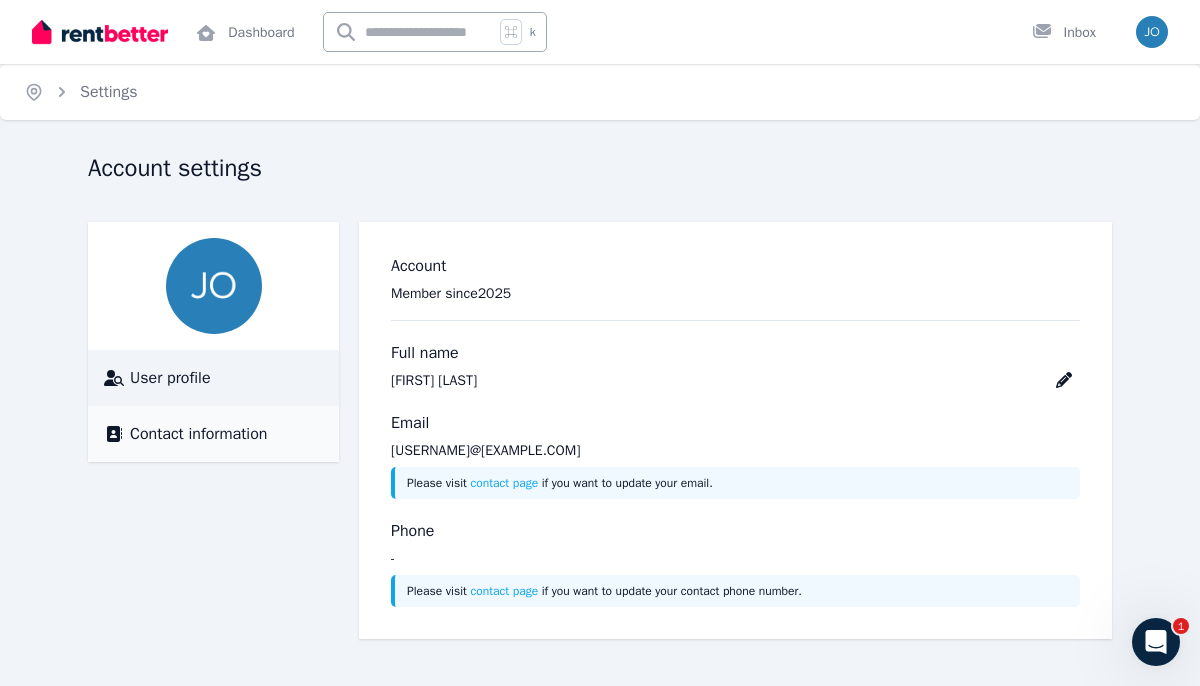click on "Contact information" at bounding box center (198, 434) 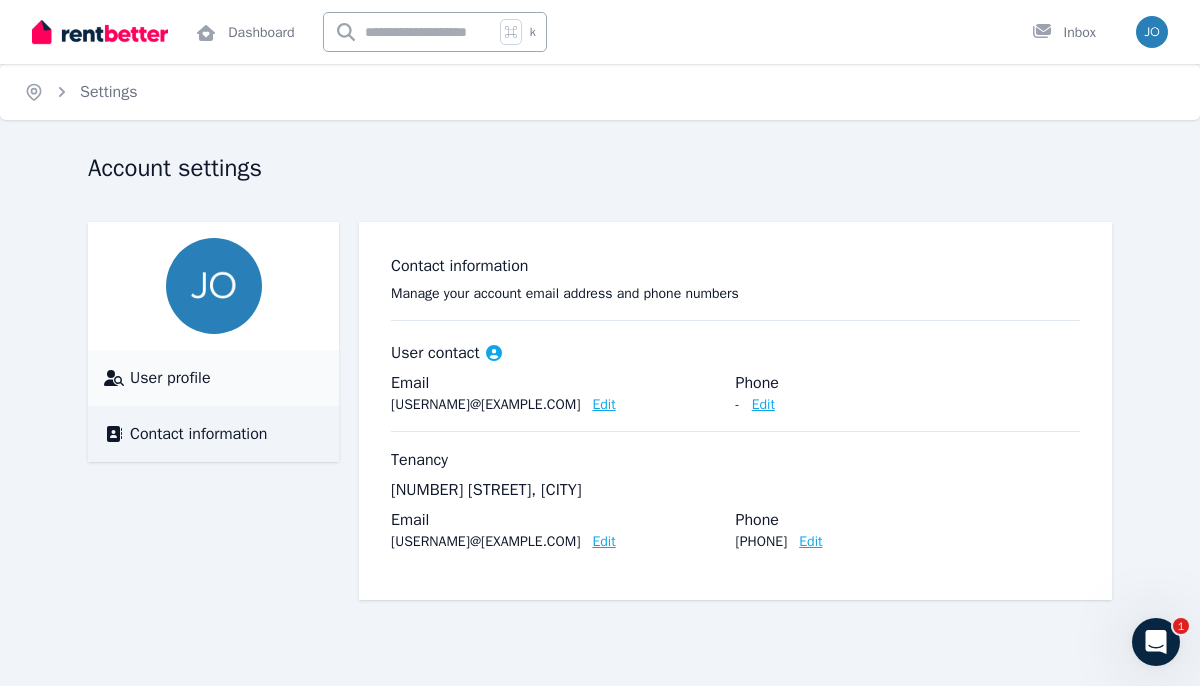 click on "User profile" at bounding box center (170, 378) 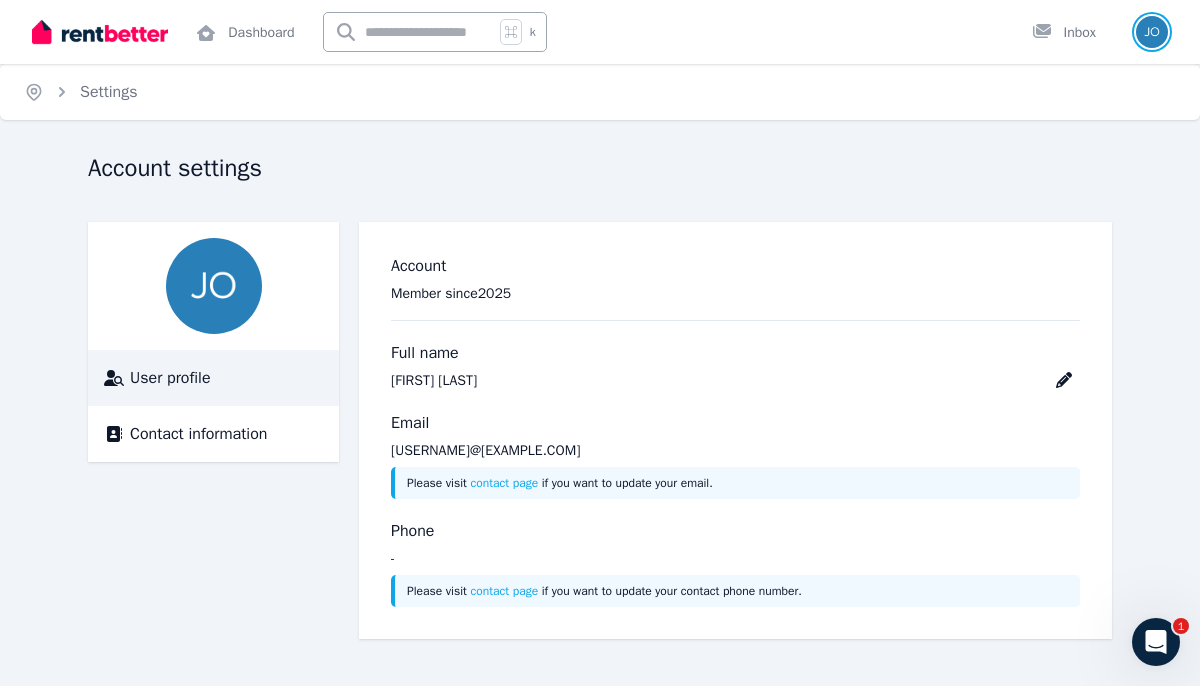click at bounding box center [1152, 32] 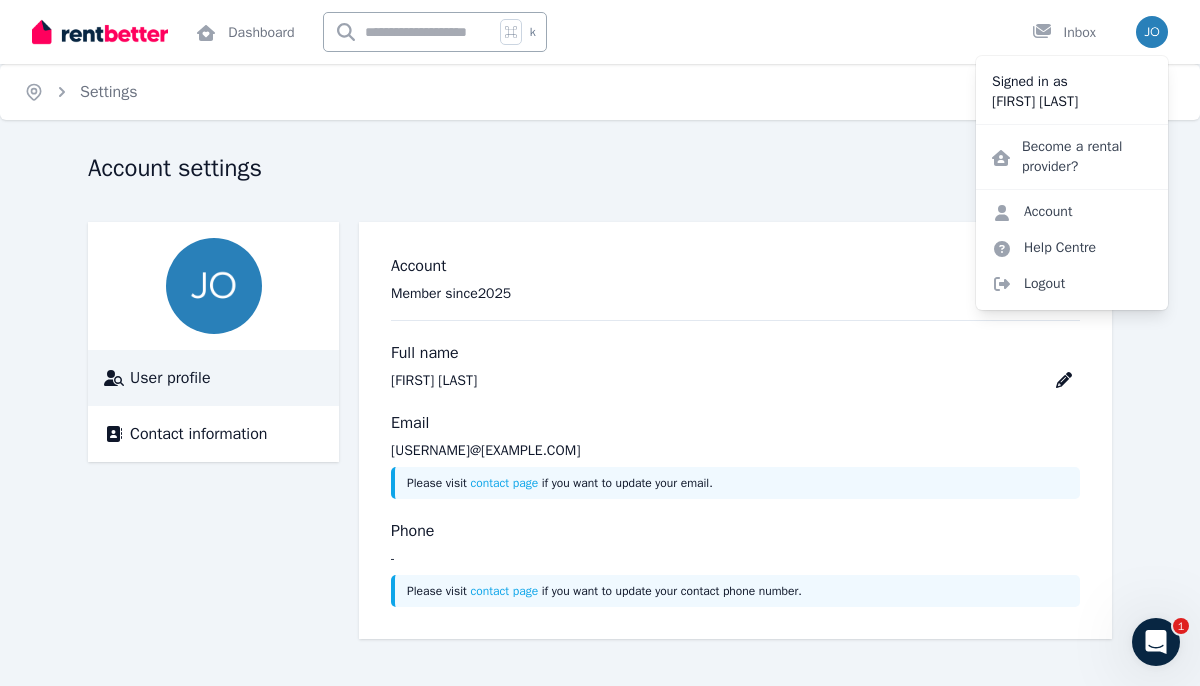 click on "Account settings" at bounding box center [594, 171] 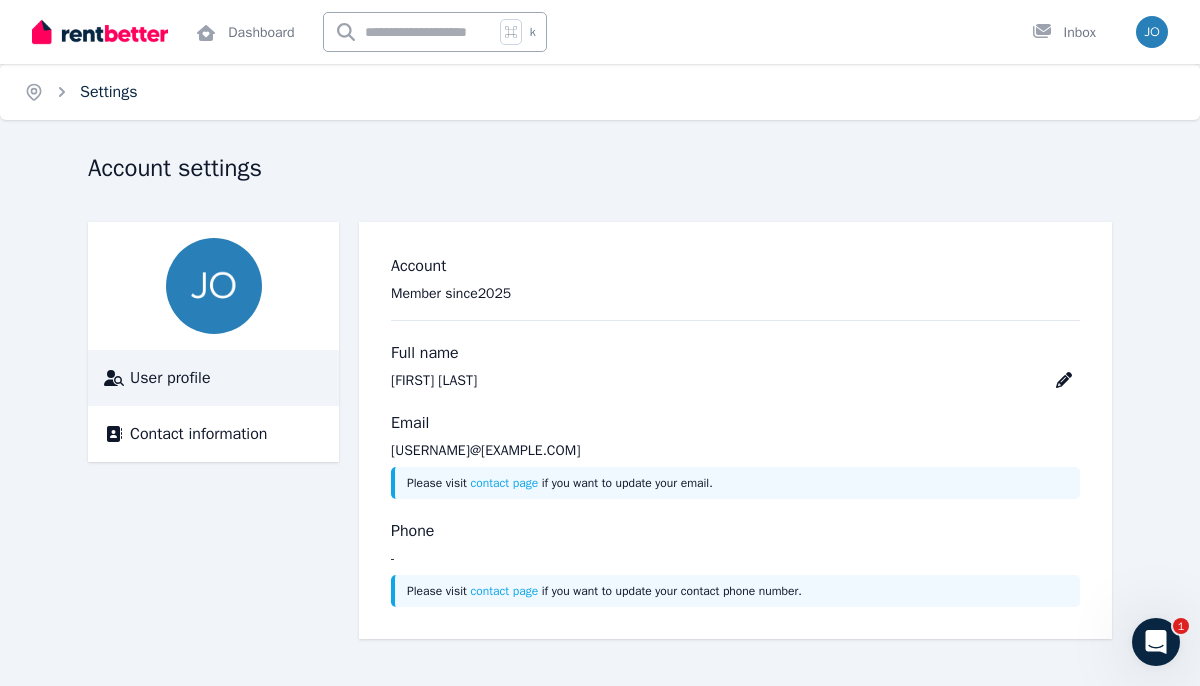 click on "Settings" at bounding box center [109, 92] 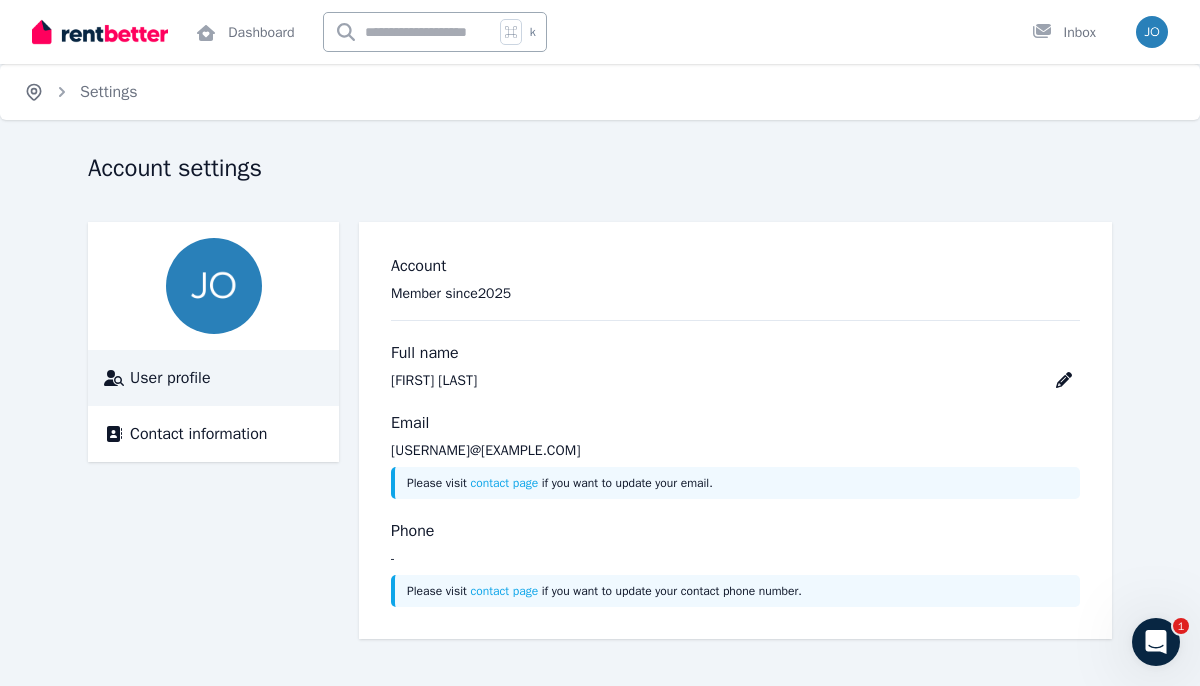 click 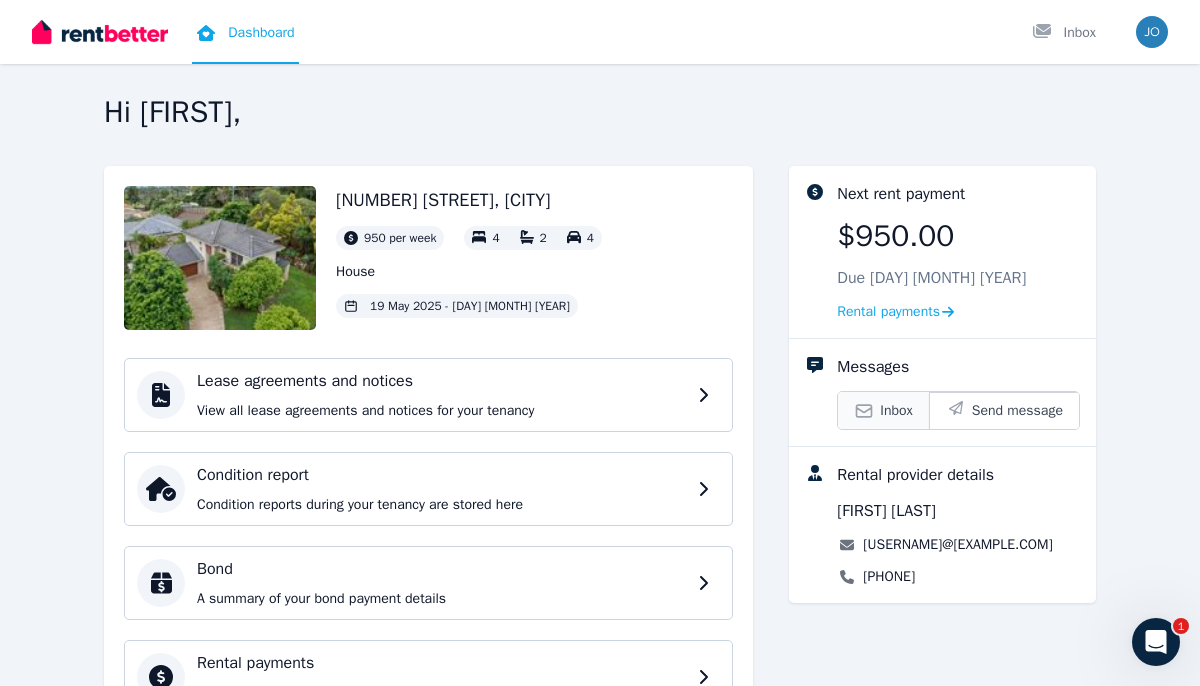 scroll, scrollTop: 0, scrollLeft: 0, axis: both 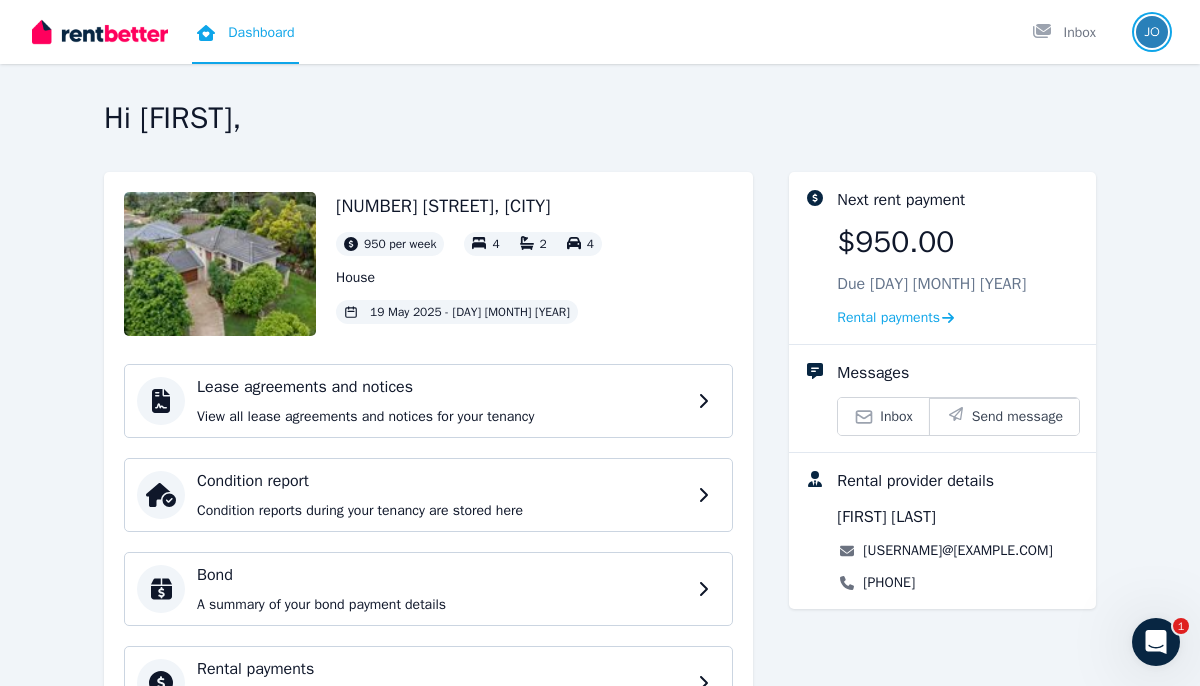 click at bounding box center [1152, 32] 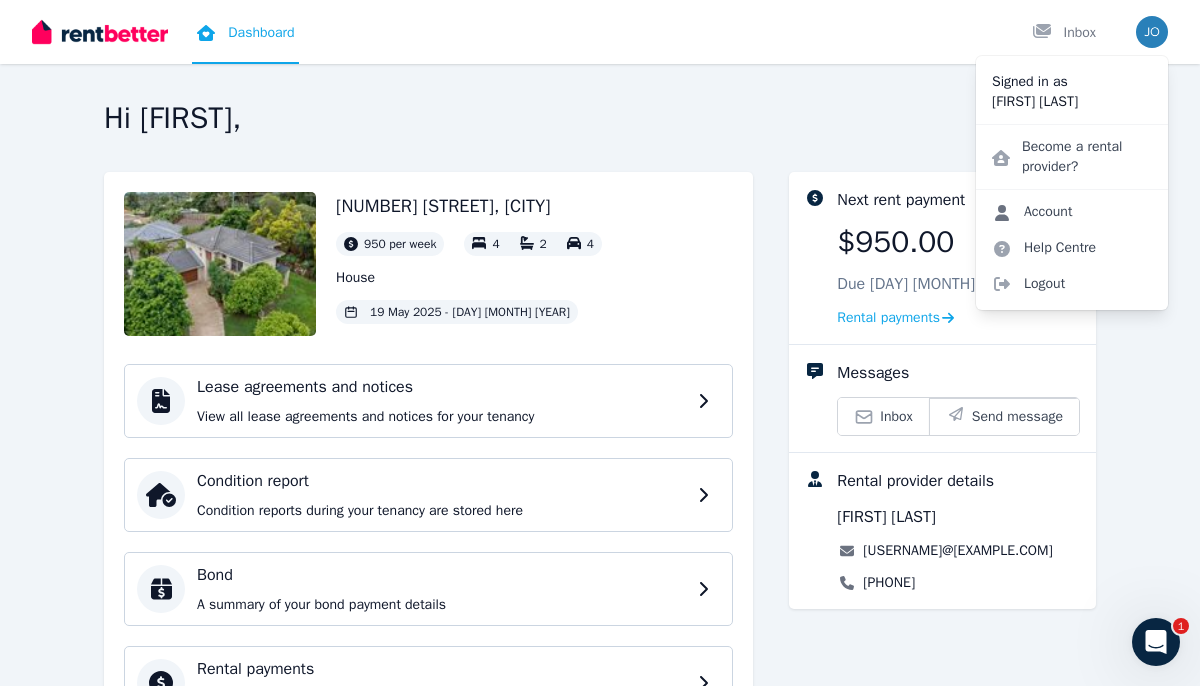 click on "Account" at bounding box center (1032, 212) 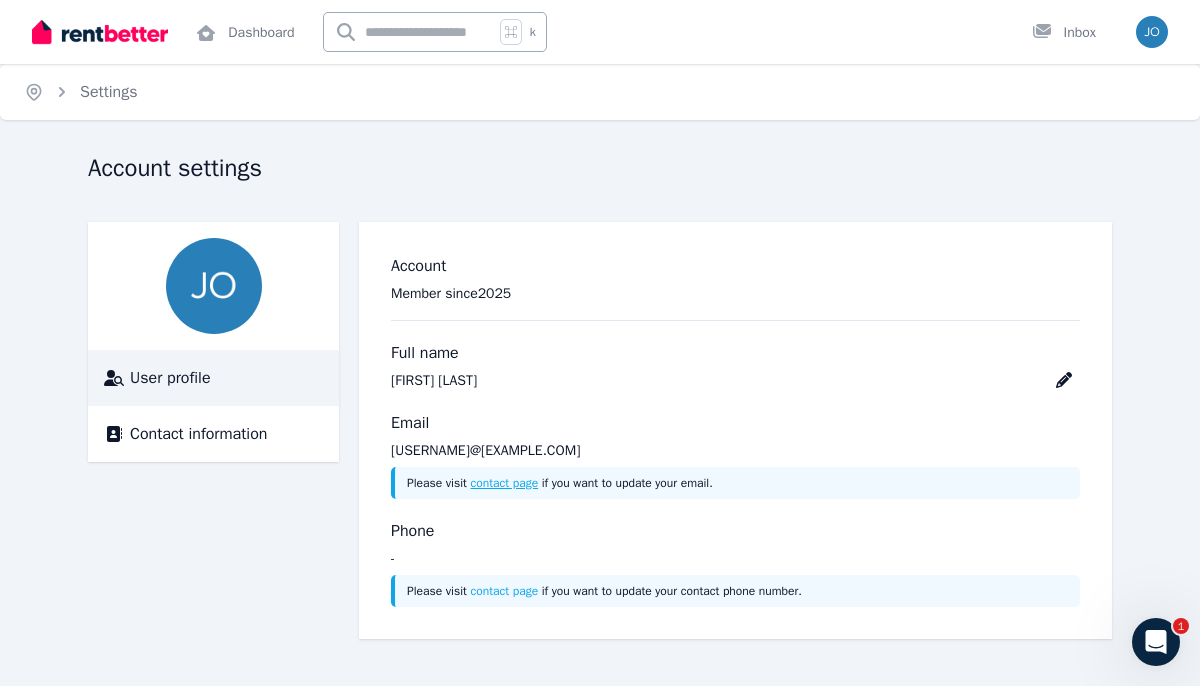 click on "contact page" at bounding box center [505, 483] 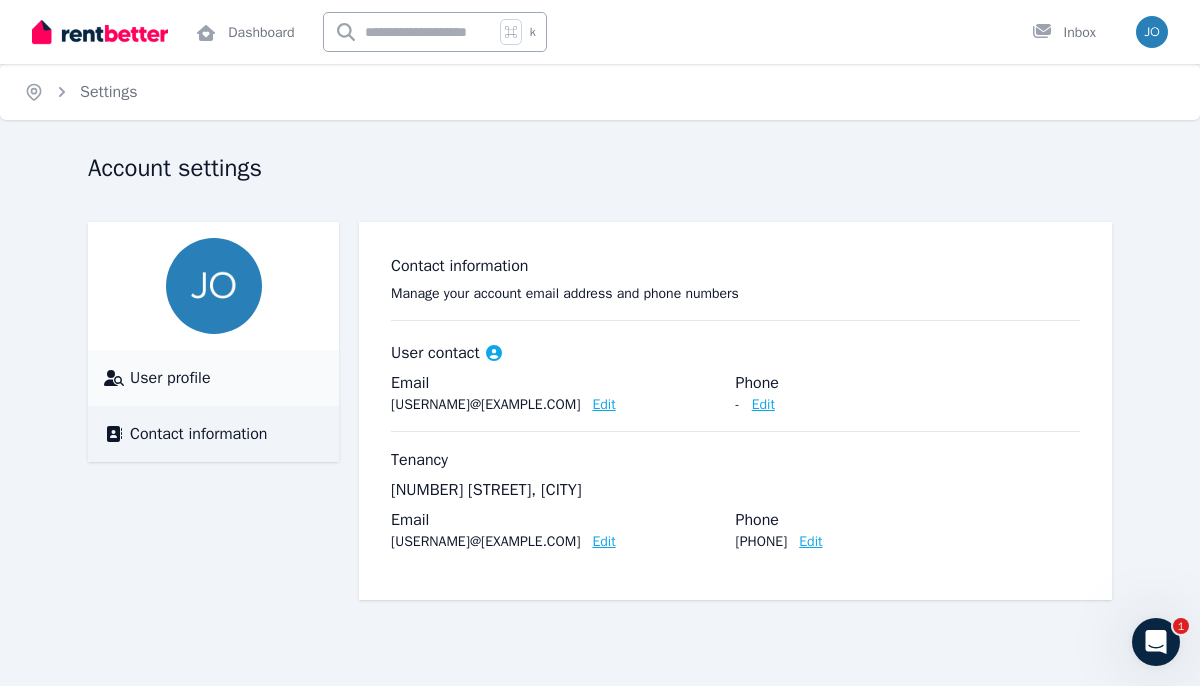 click on "User profile" at bounding box center (170, 378) 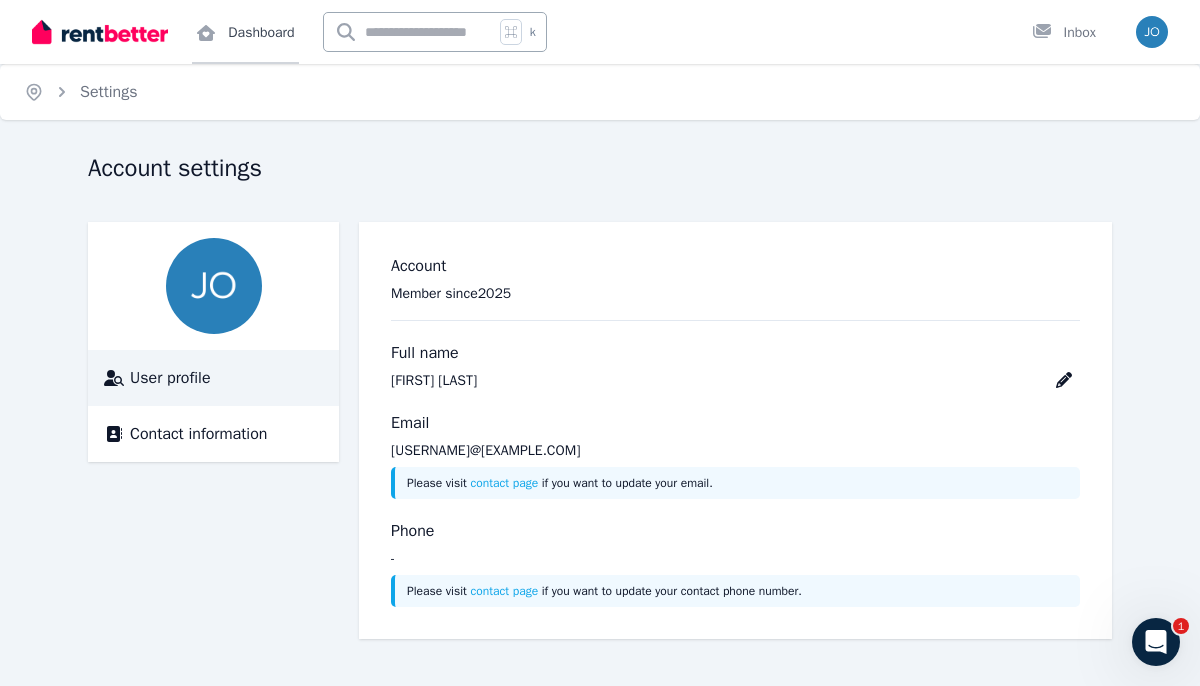 click on "Dashboard" at bounding box center (245, 32) 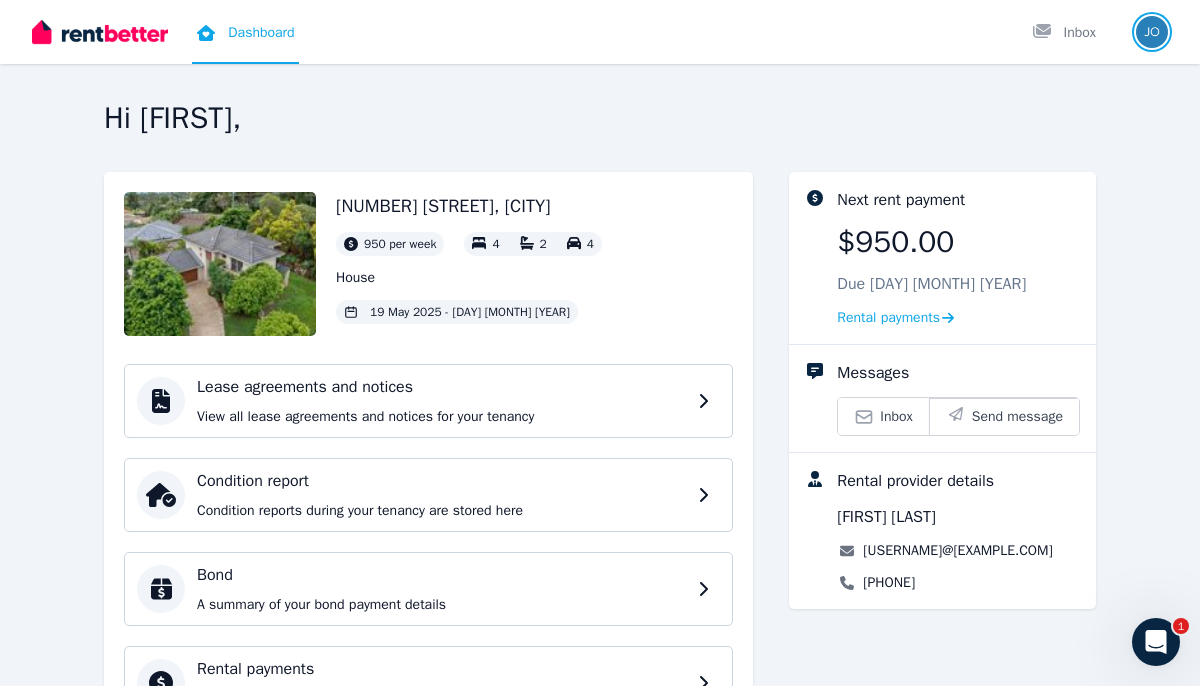 click at bounding box center (1152, 32) 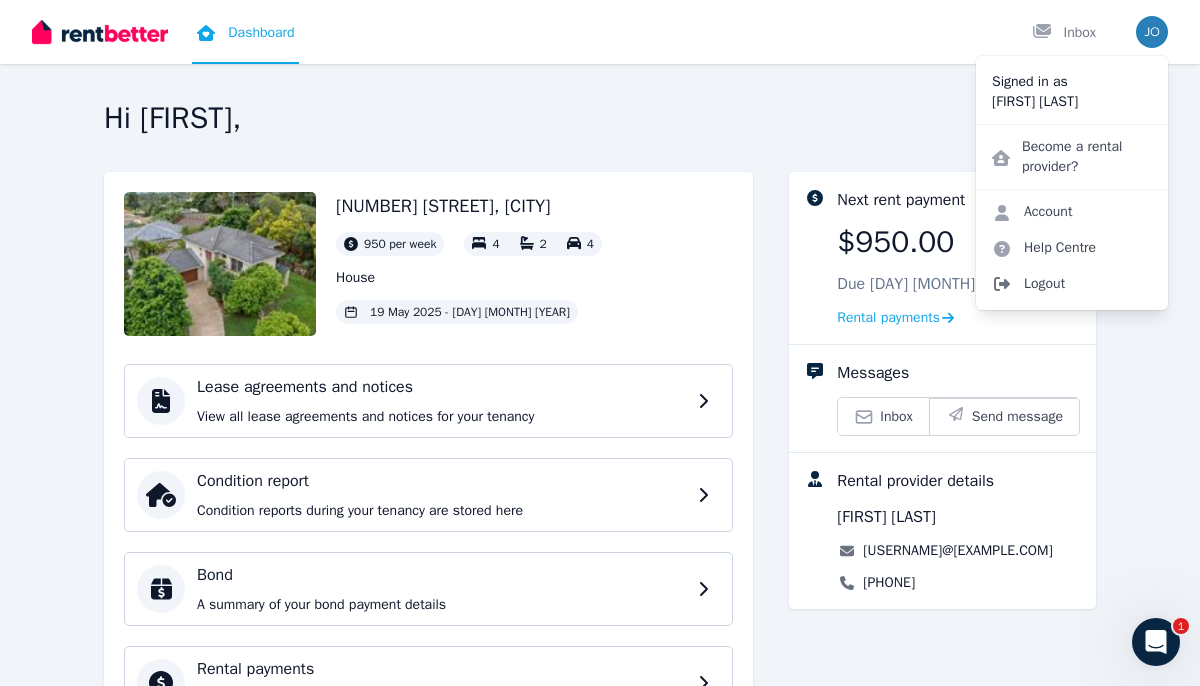 click on "Logout" at bounding box center (1072, 284) 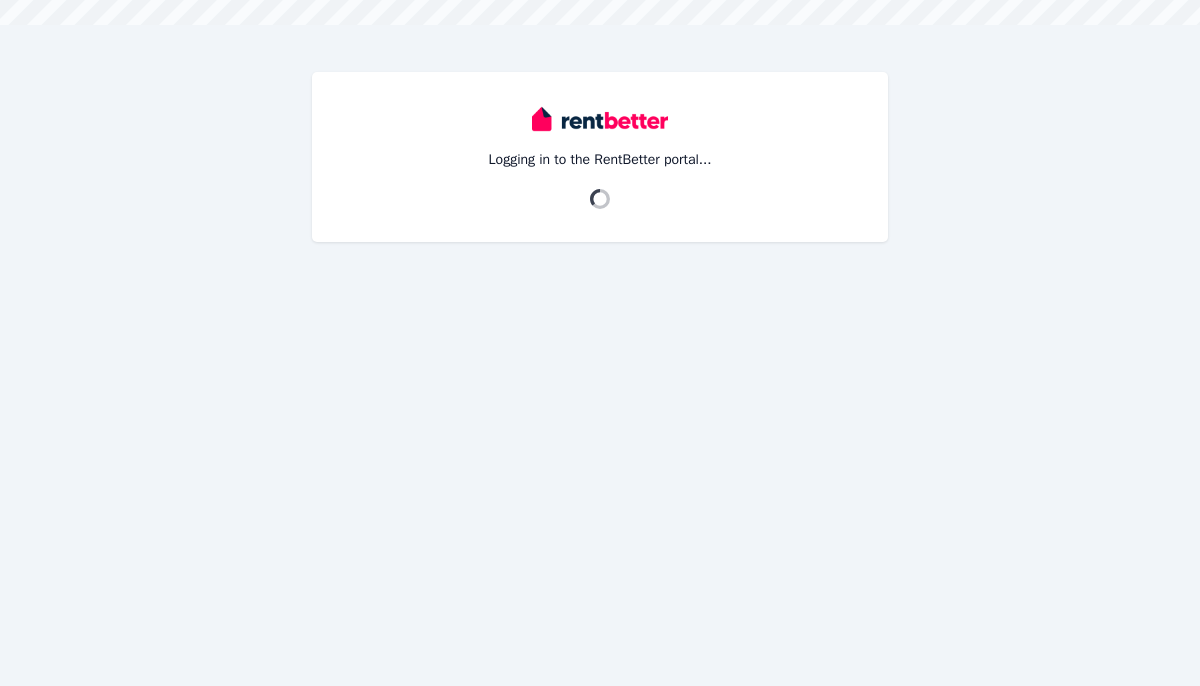 scroll, scrollTop: 0, scrollLeft: 0, axis: both 